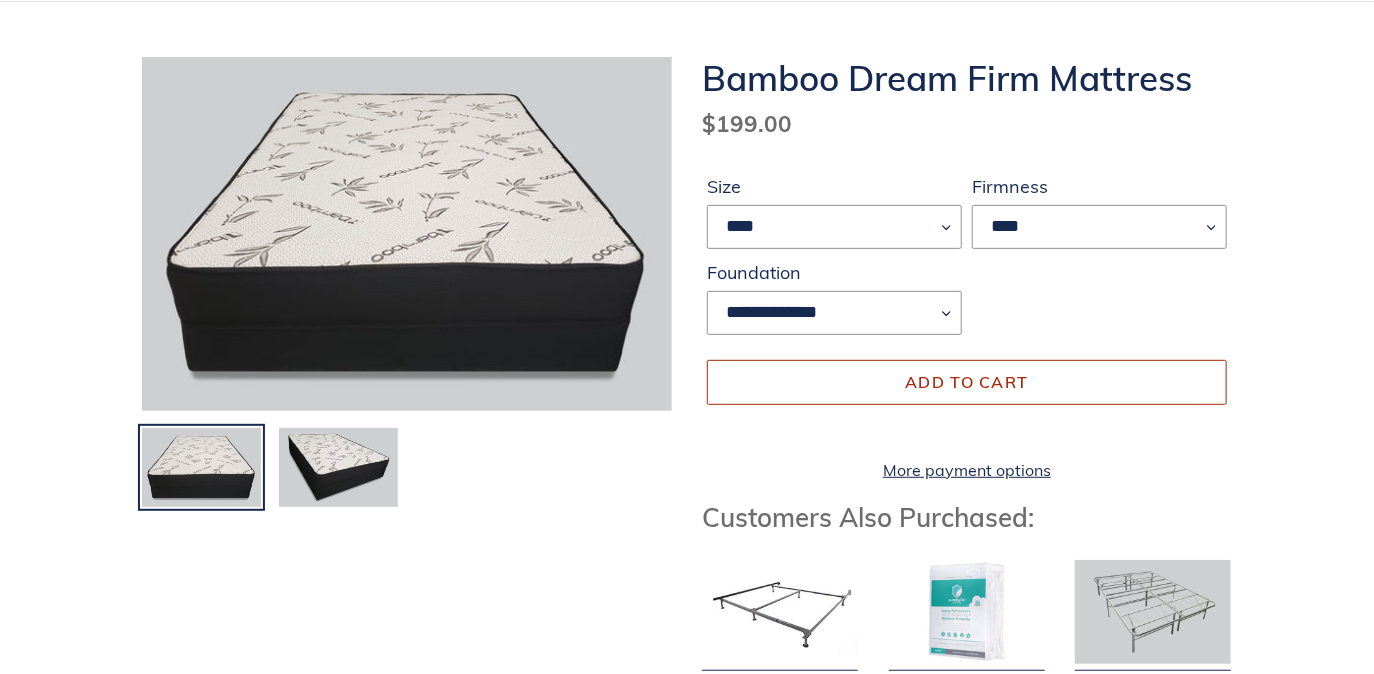 scroll, scrollTop: 300, scrollLeft: 0, axis: vertical 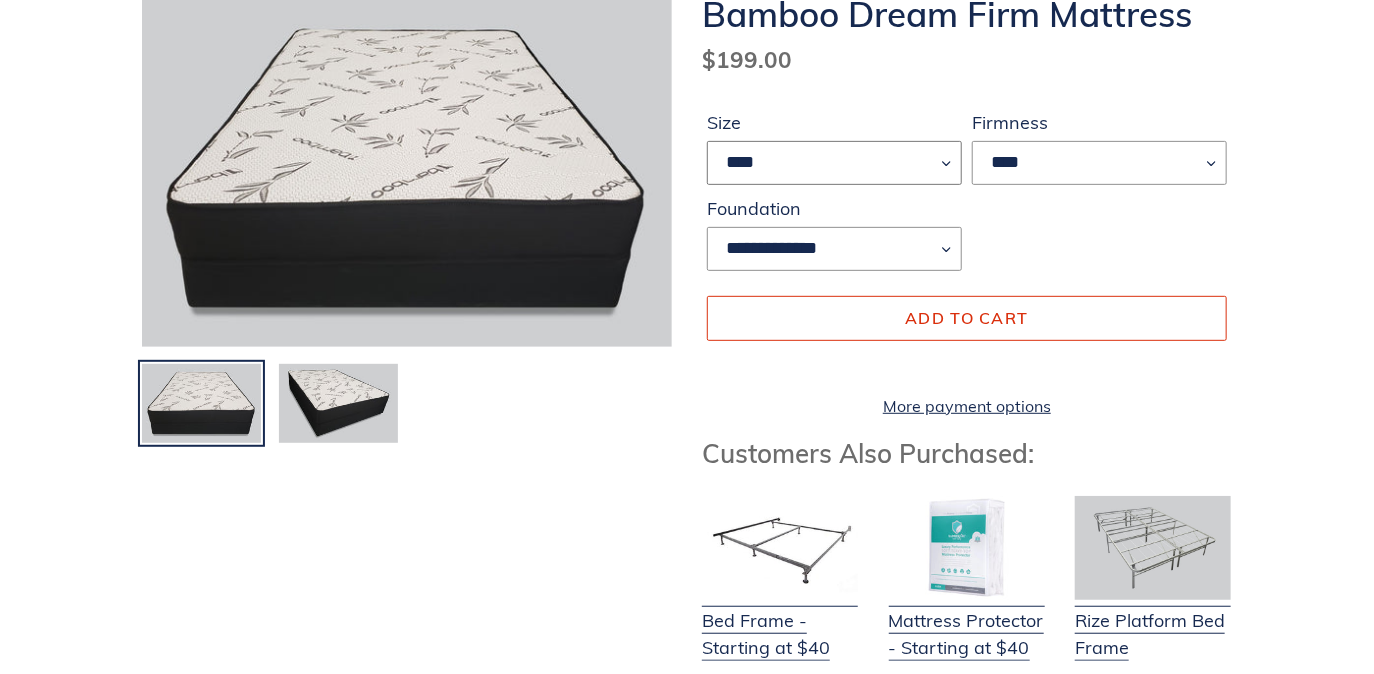 click on "**** ******* **** ***** ****" at bounding box center [834, 163] 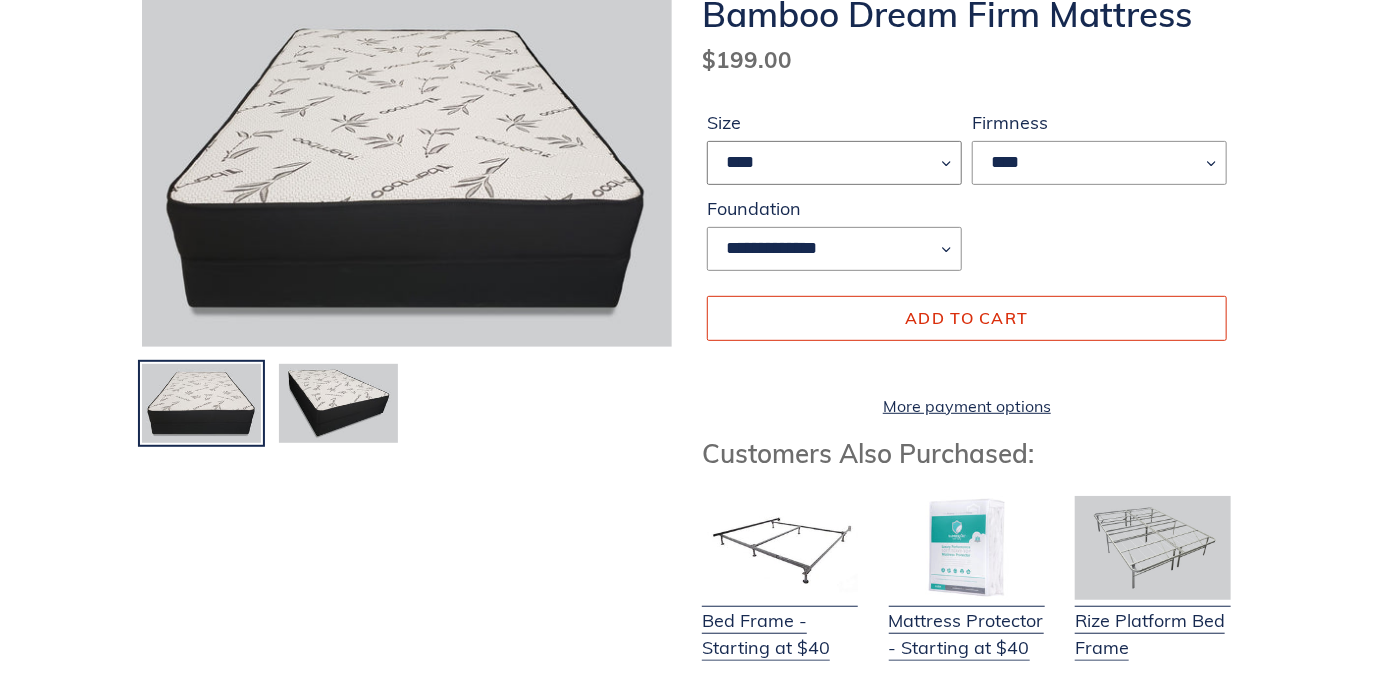 select on "****" 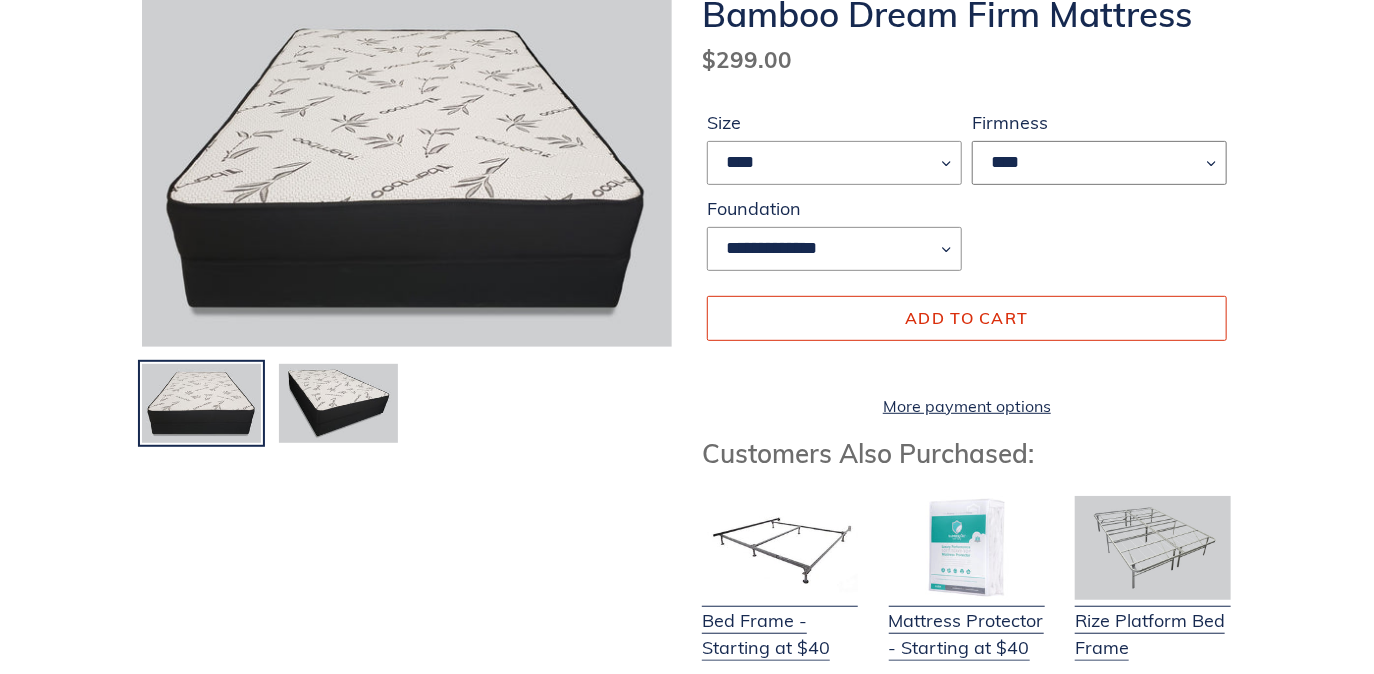 click on "****" at bounding box center [1099, 163] 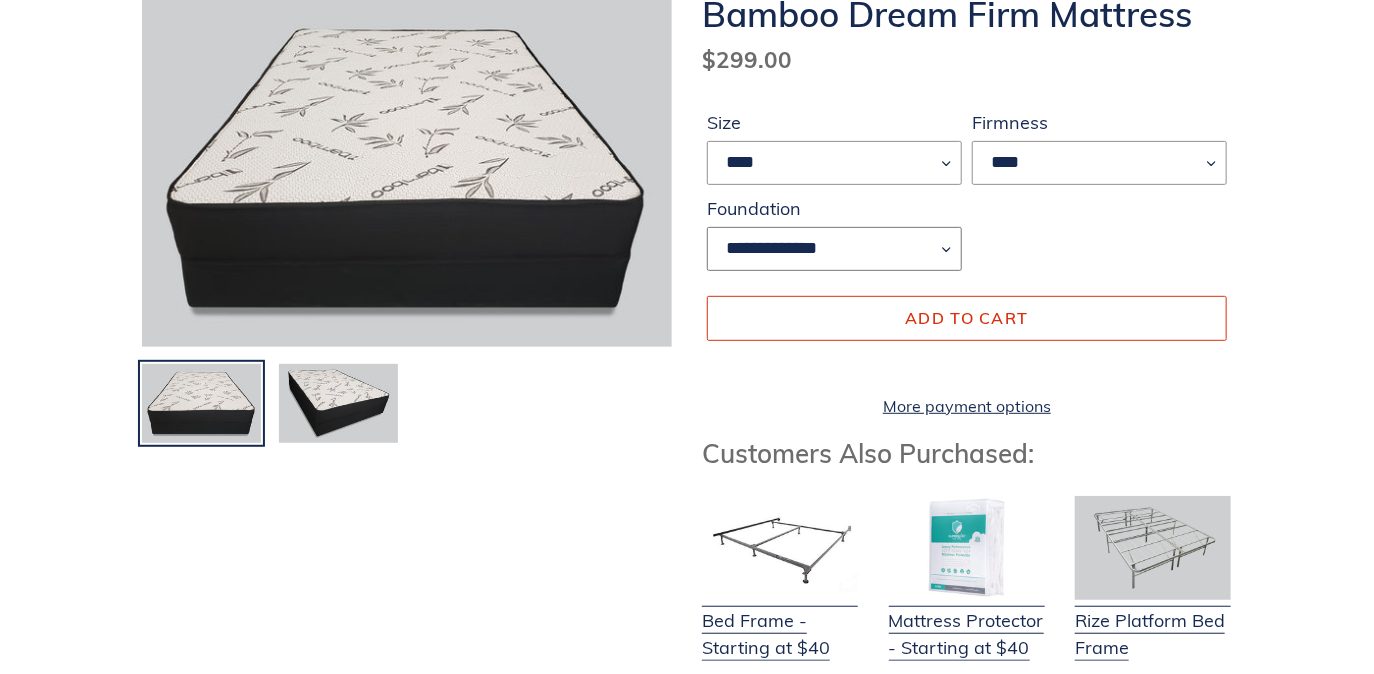 click on "**********" at bounding box center [834, 249] 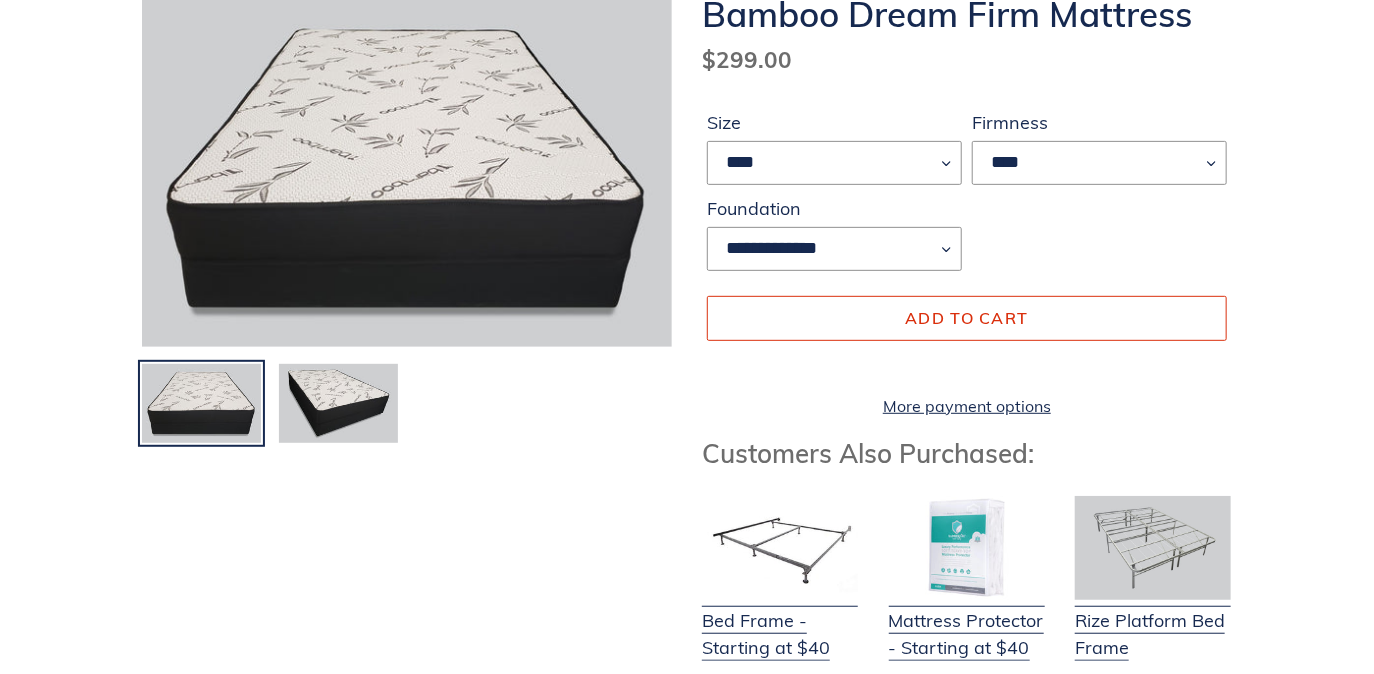 click on "**********" at bounding box center (967, 195) 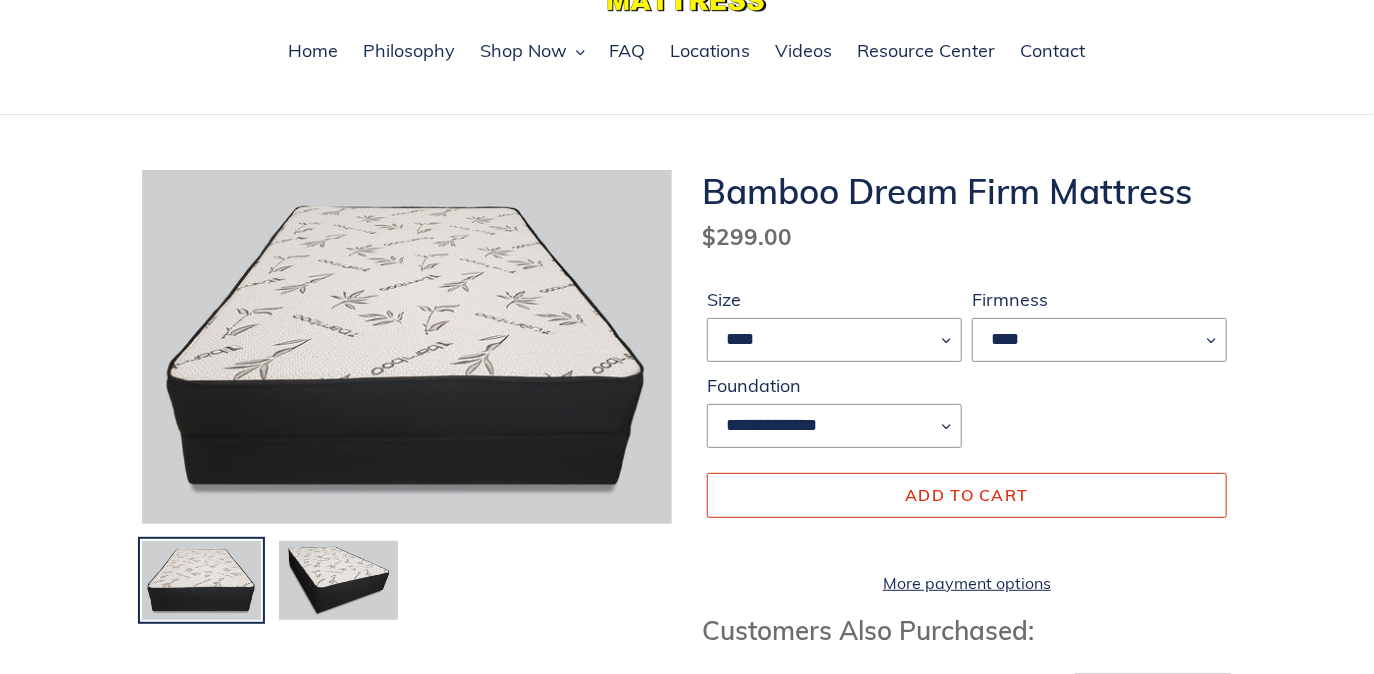 scroll, scrollTop: 100, scrollLeft: 0, axis: vertical 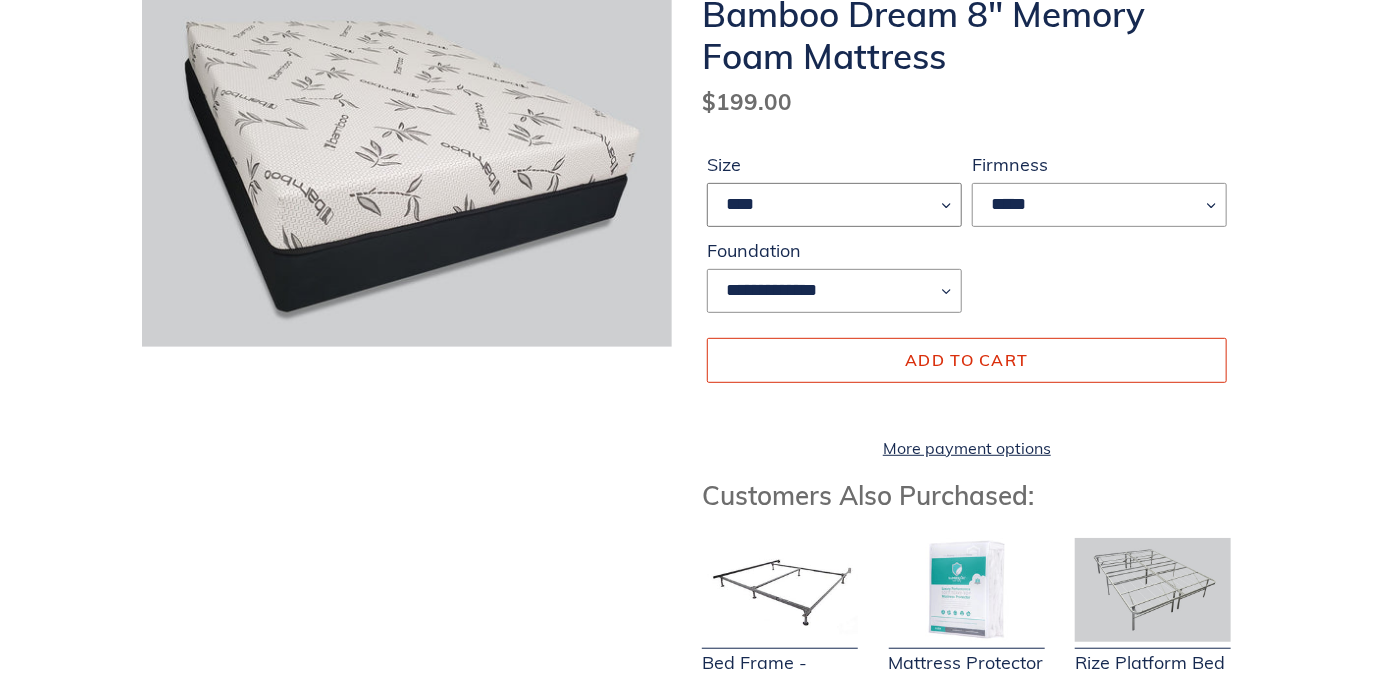 click on "**** ******* **** ***** ****" at bounding box center (834, 205) 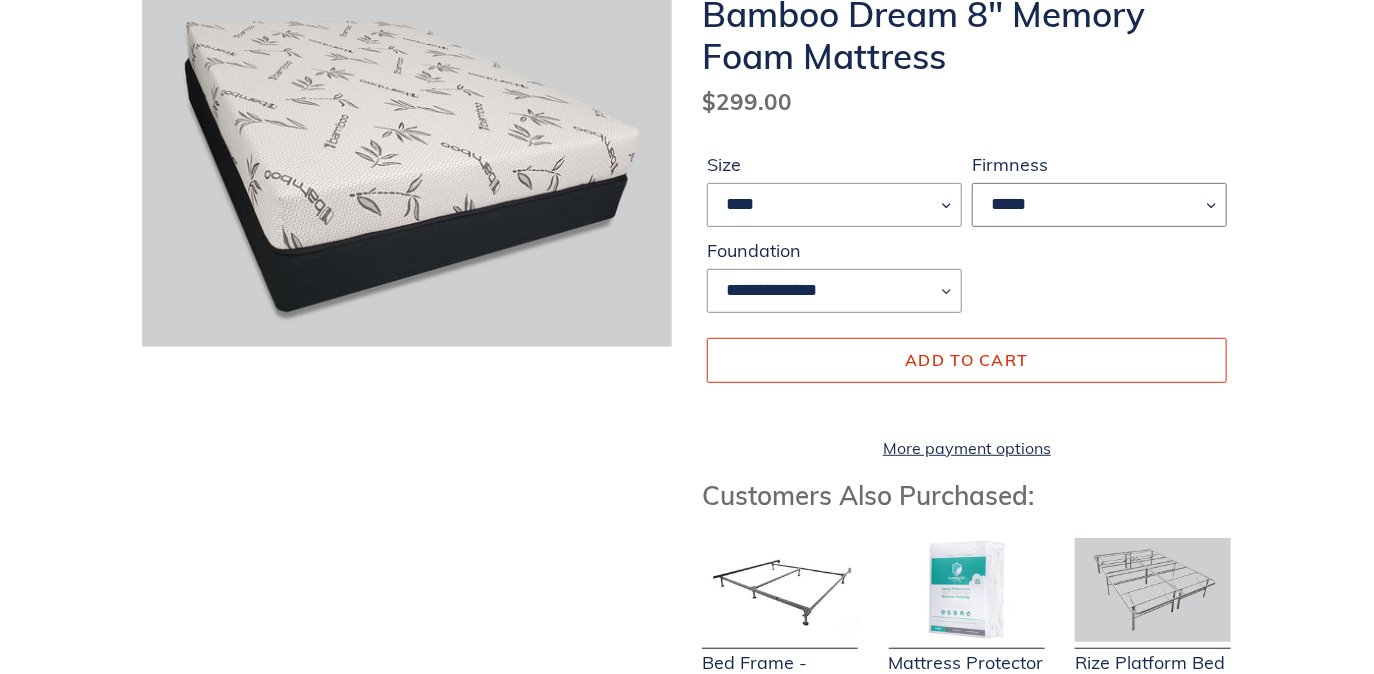 click on "*****" at bounding box center (1099, 205) 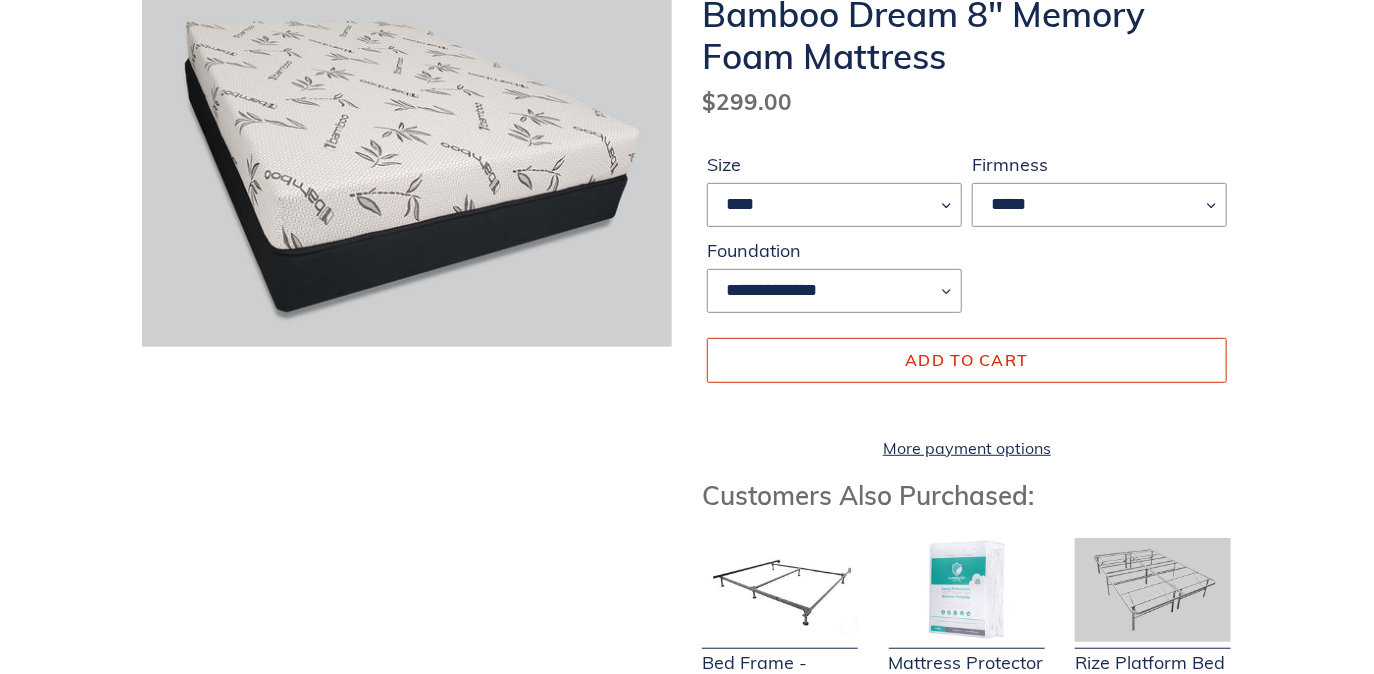 click on "Bamboo Dream 8" Memory Foam Mattress
Regular price
$299.00
Sale price
$199.00
Regular price
$299.00
Sale
Sold out
Unit price
/ per
Size
**** ******* **** ***** ****
Firmness
*****" at bounding box center [687, 949] 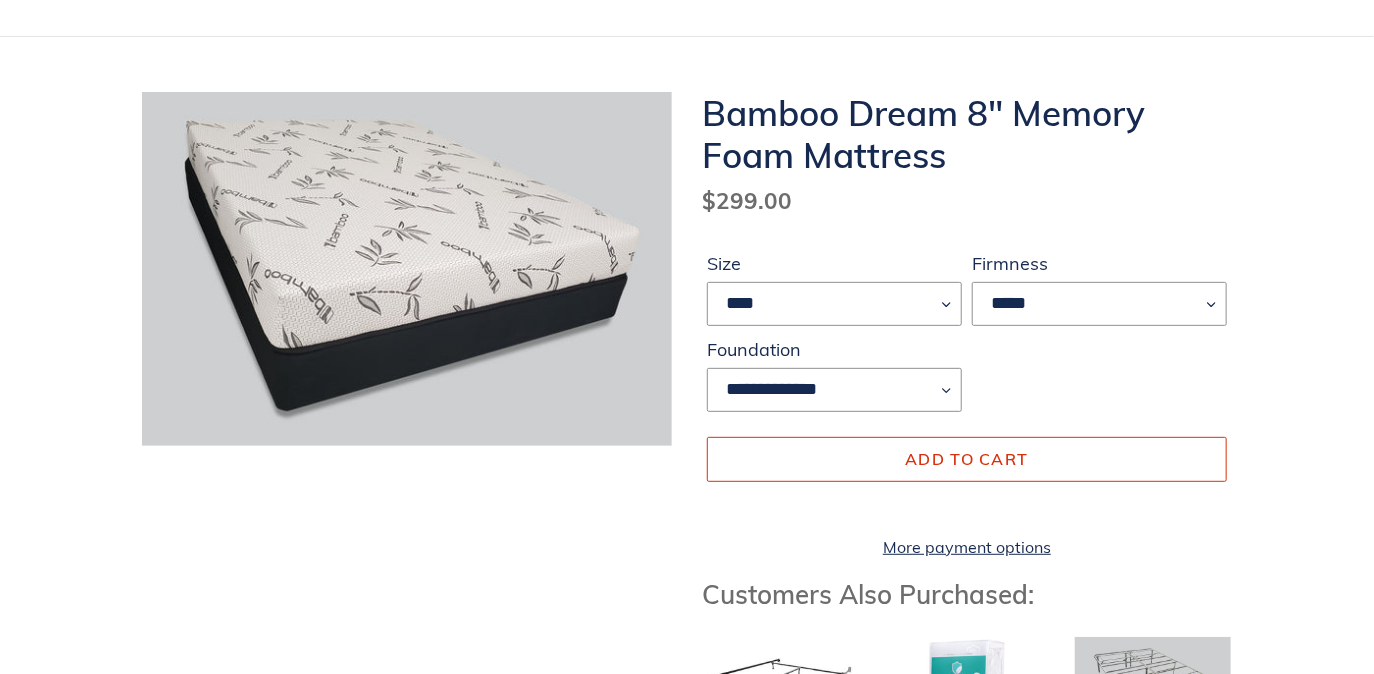 scroll, scrollTop: 200, scrollLeft: 0, axis: vertical 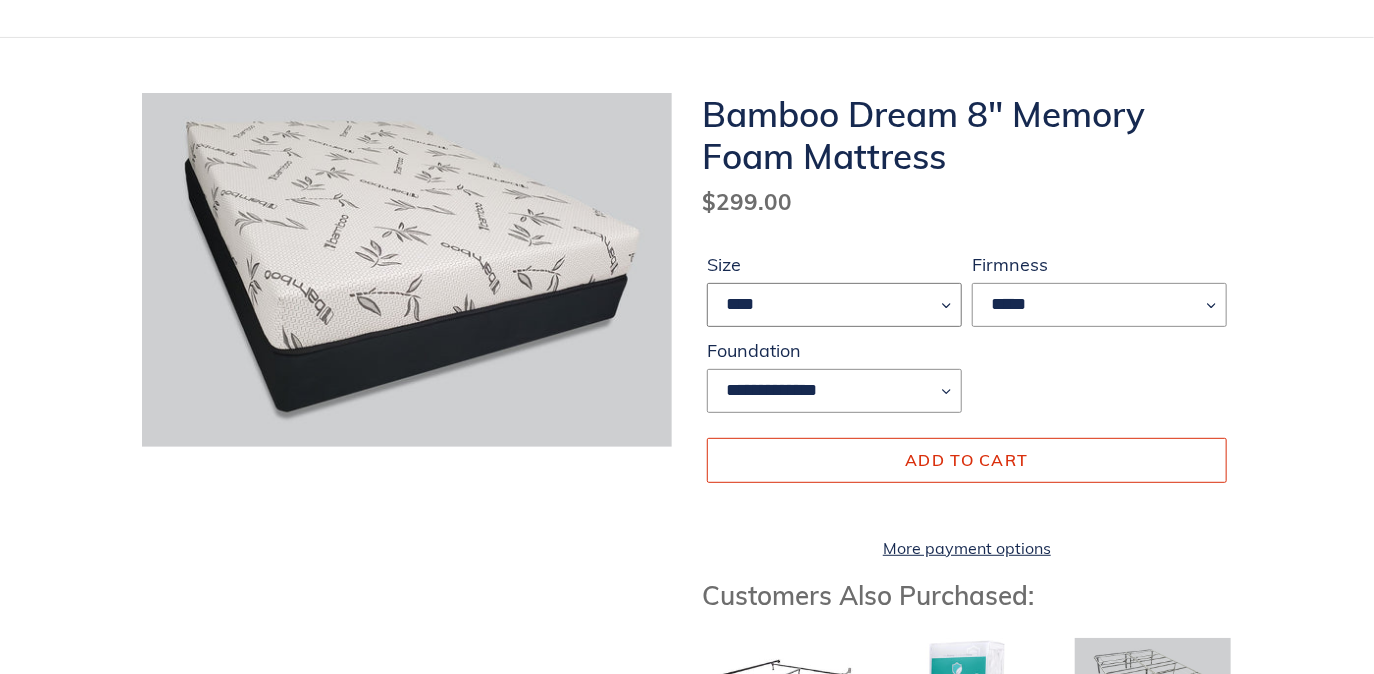 click on "**** ******* **** ***** ****" at bounding box center [834, 305] 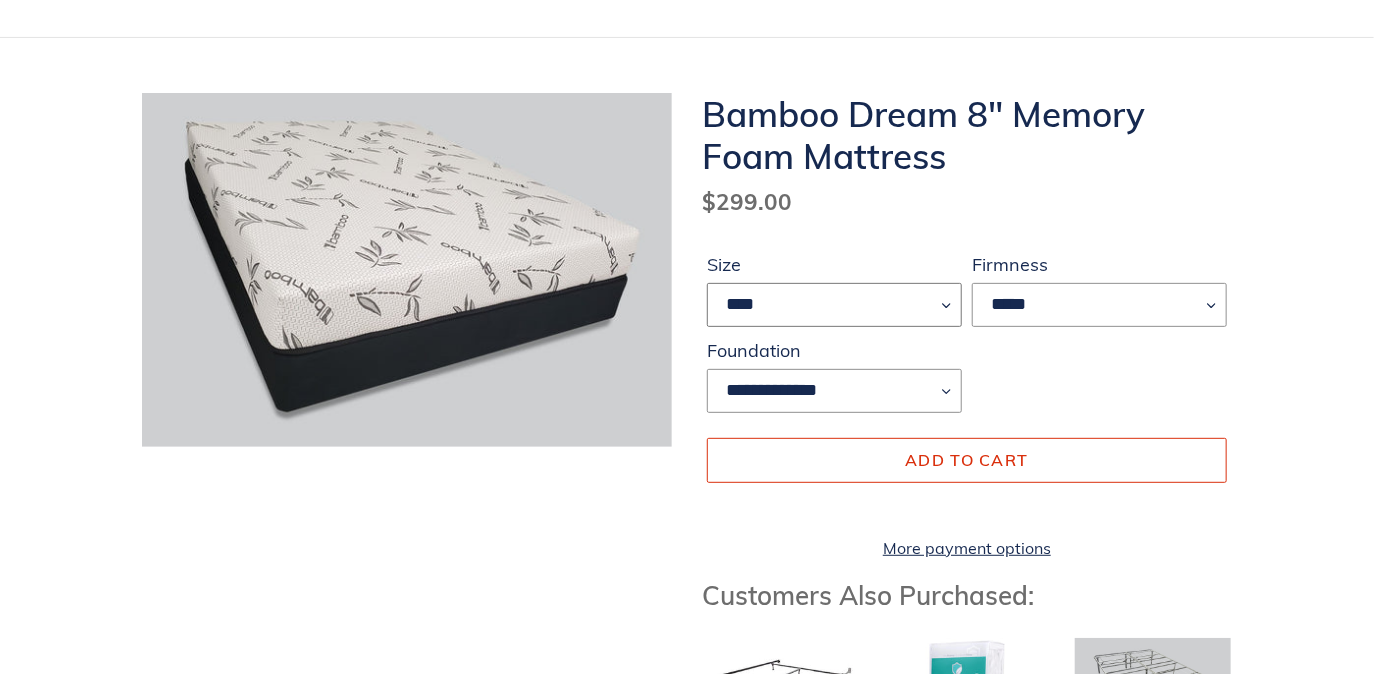 click on "**** ******* **** ***** ****" at bounding box center (834, 305) 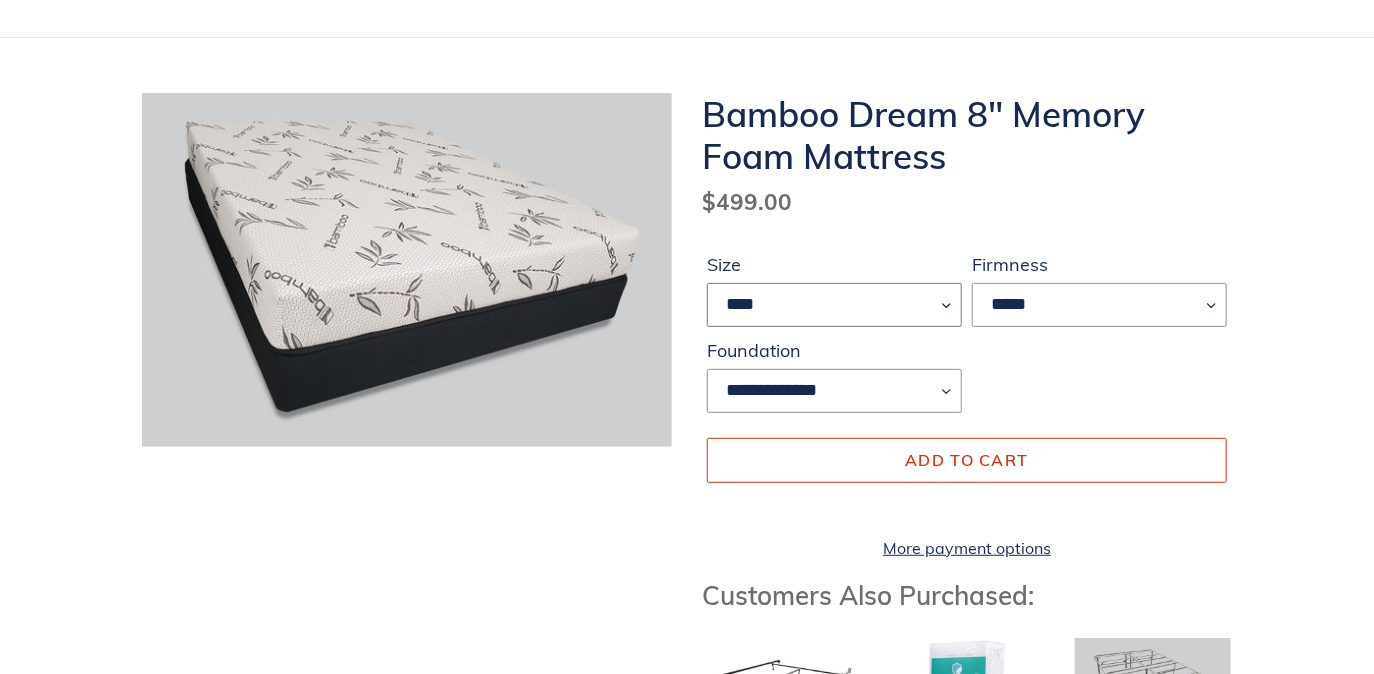 click on "**** ******* **** ***** ****" at bounding box center (834, 305) 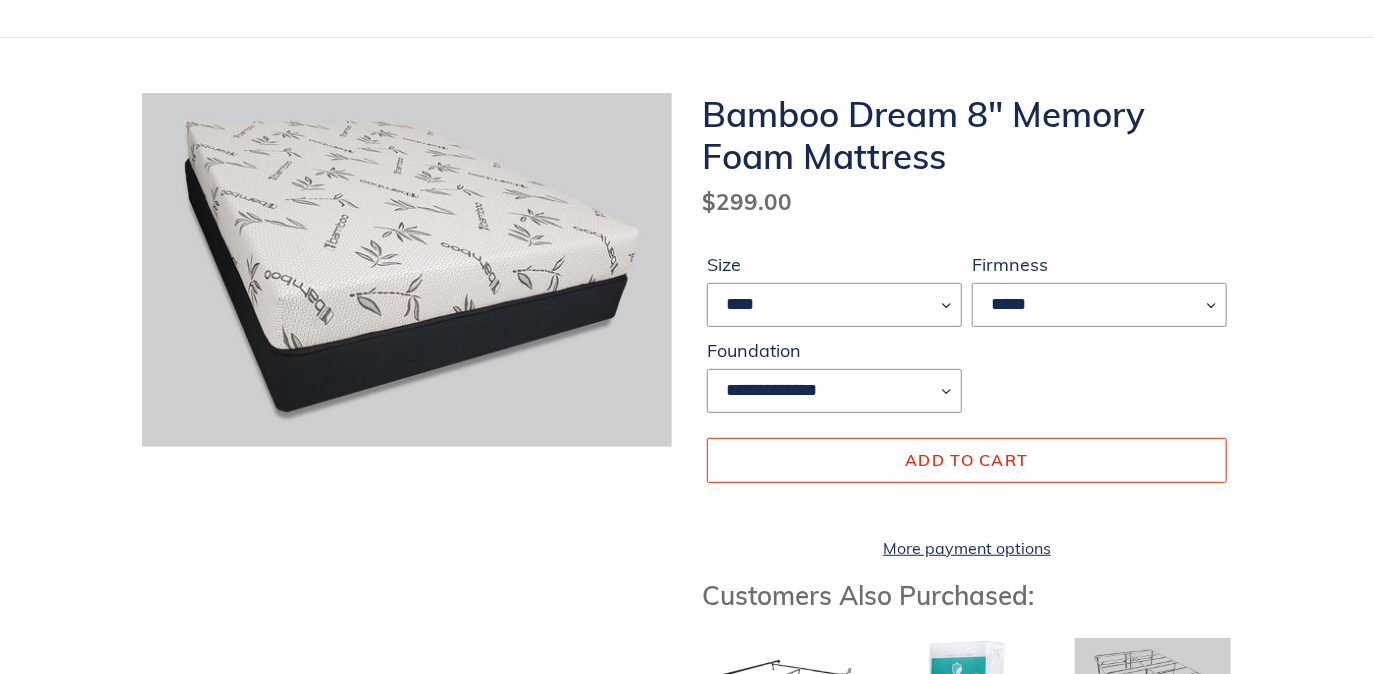 click on "Bamboo Dream 8" Memory Foam Mattress
Regular price
$299.00
Sale price
$199.00
Regular price
$299.00
Sale
Sold out
Unit price
/ per
Size
**** ******* **** ***** ****
Firmness
*****" at bounding box center [687, 1049] 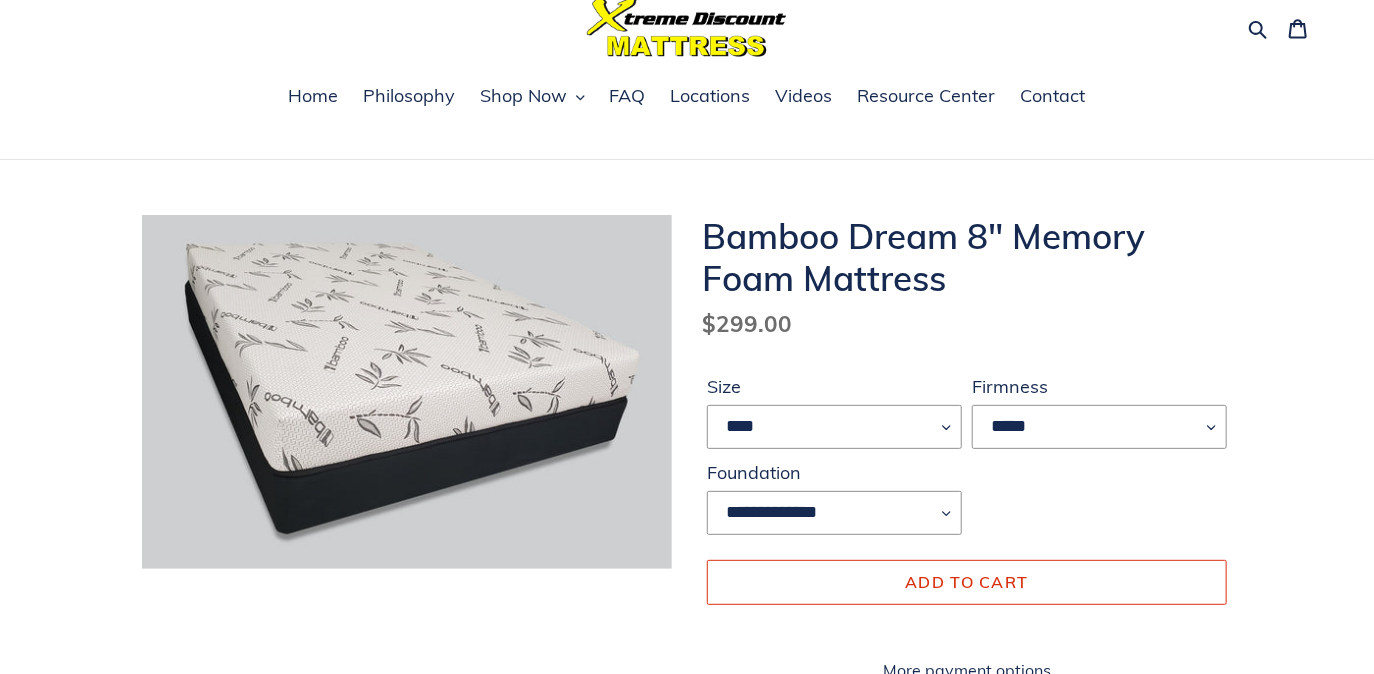 scroll, scrollTop: 0, scrollLeft: 0, axis: both 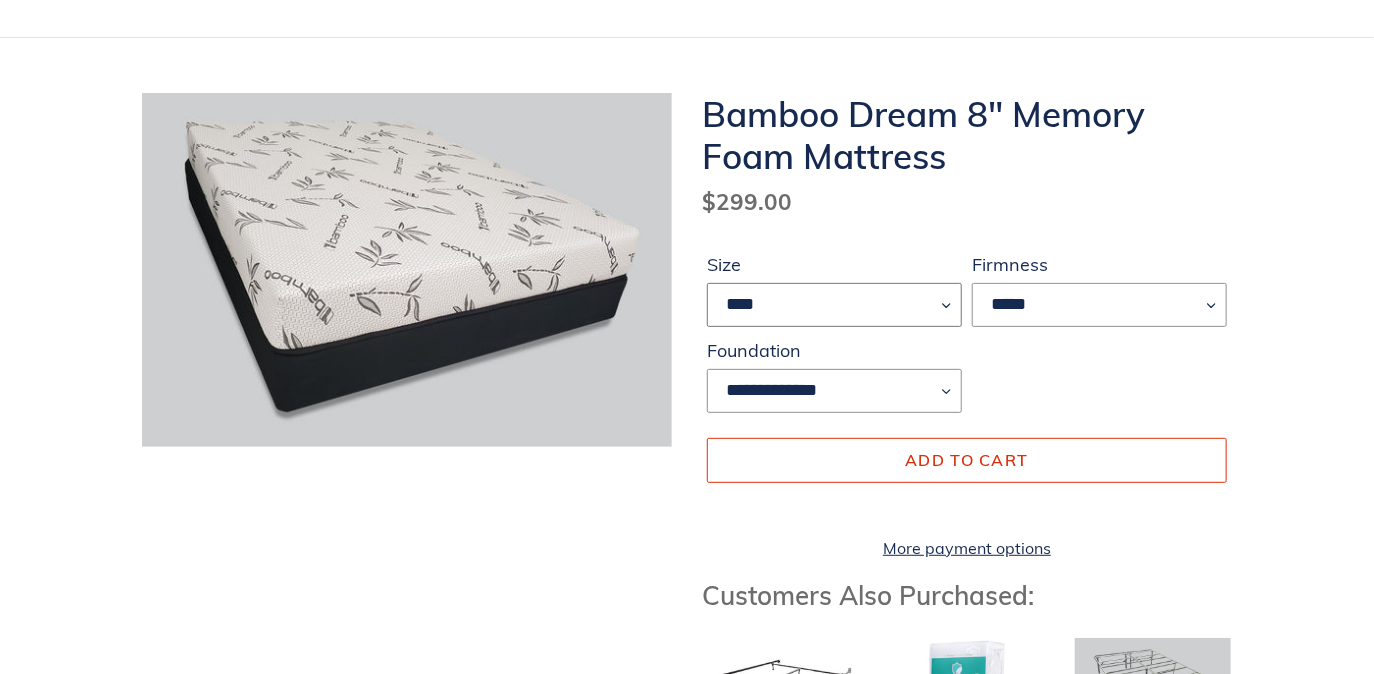 click on "**** ******* **** ***** ****" at bounding box center (834, 305) 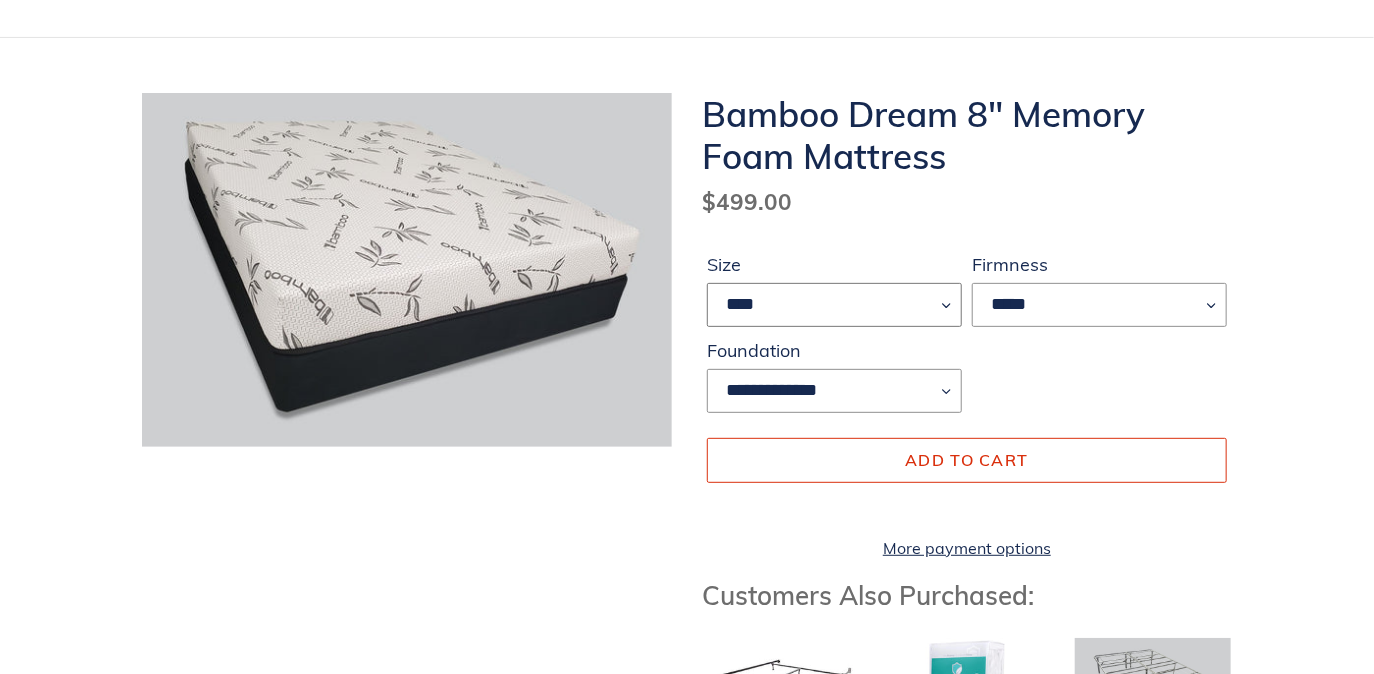 click on "**** ******* **** ***** ****" at bounding box center (834, 305) 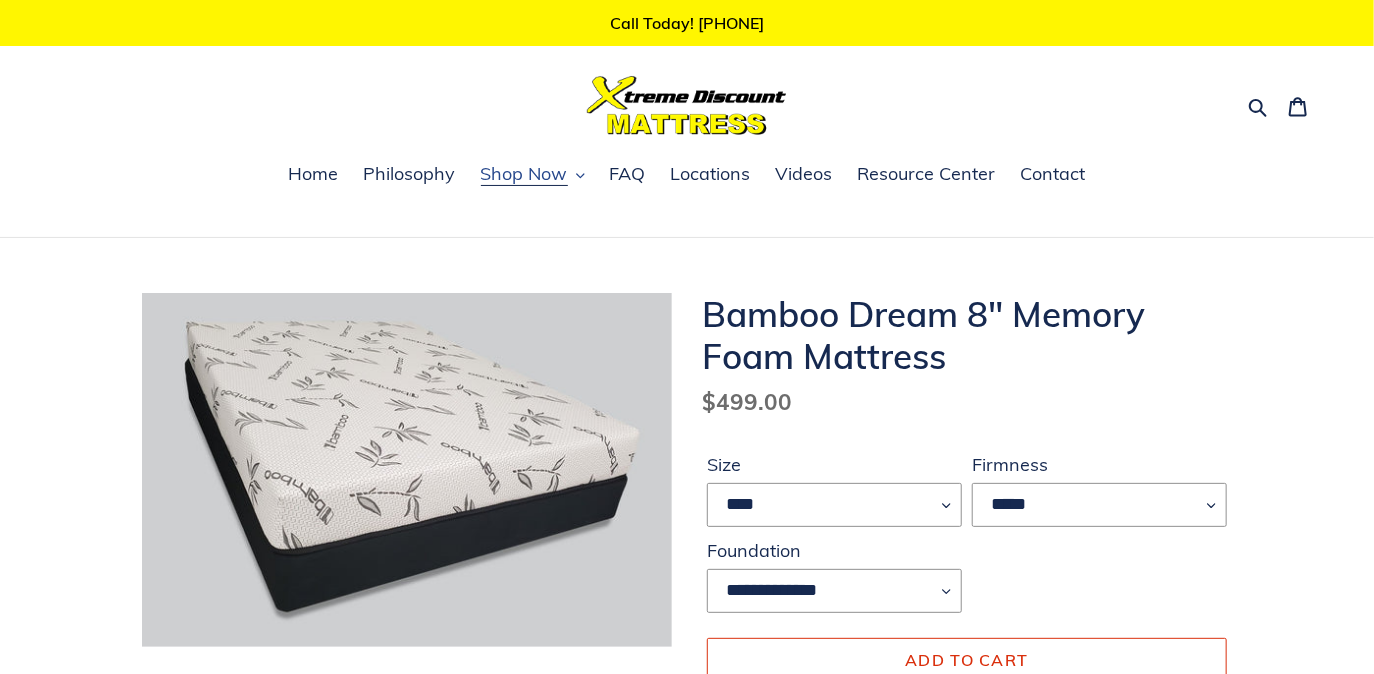 click on "Shop Now" at bounding box center [524, 174] 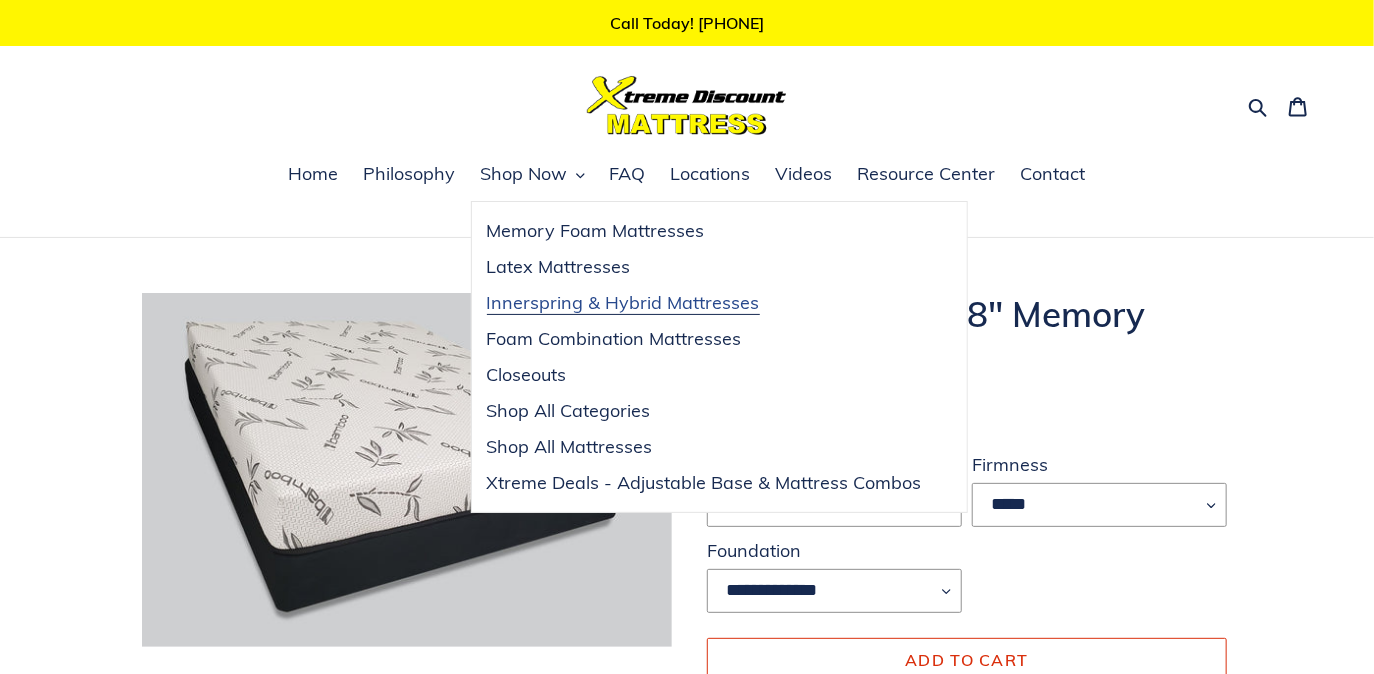 click on "Innerspring & Hybrid Mattresses" at bounding box center [623, 303] 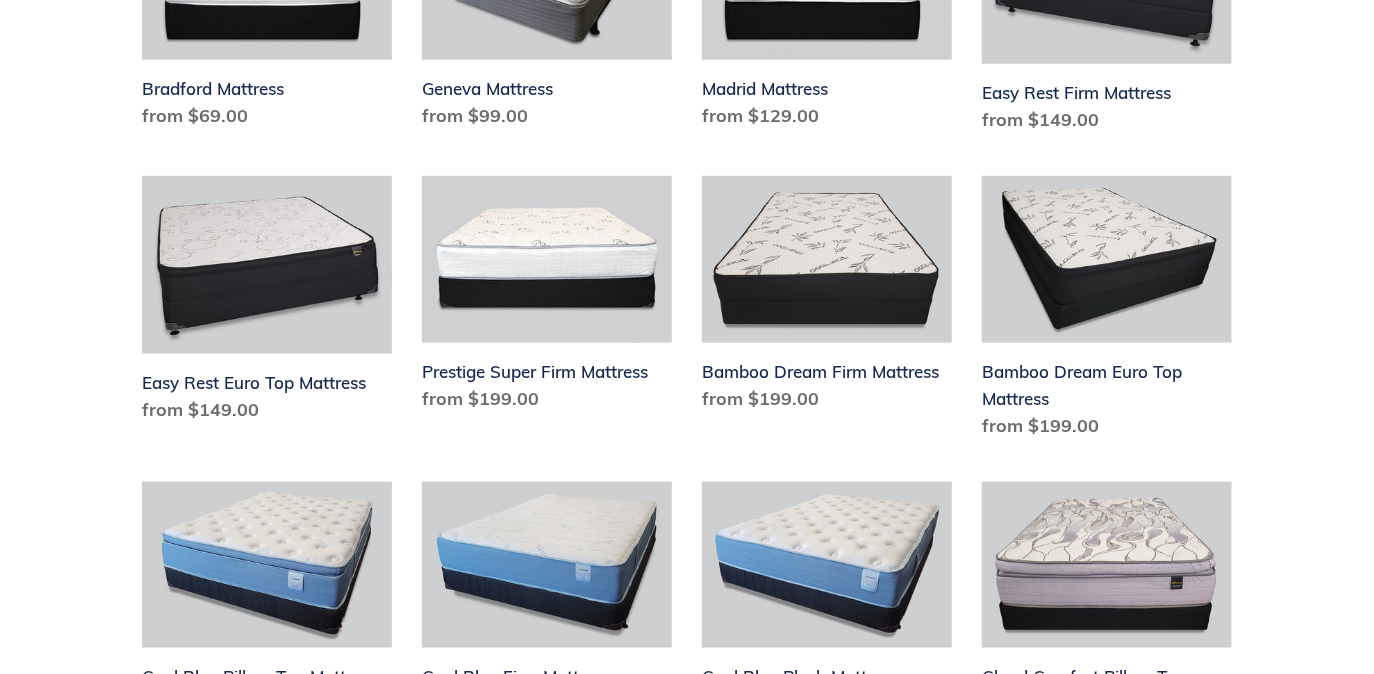 scroll, scrollTop: 900, scrollLeft: 0, axis: vertical 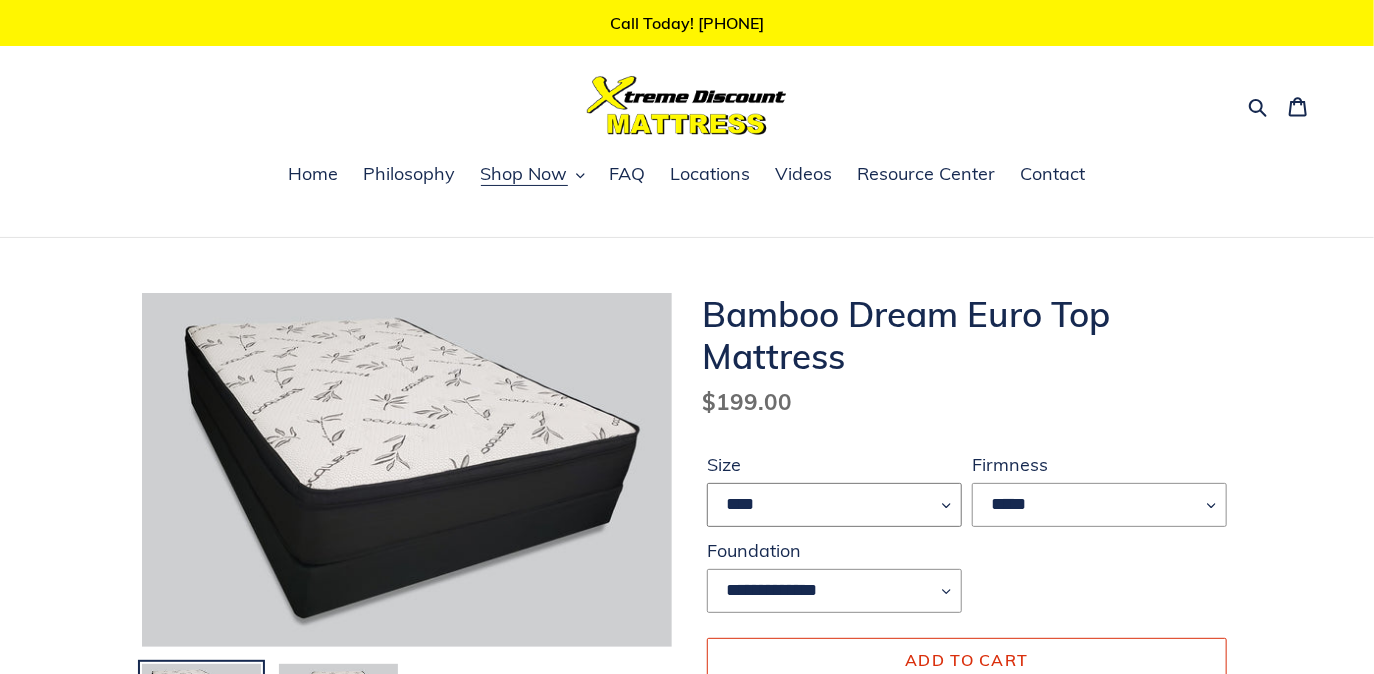click on "**** ******* **** ***** ****" at bounding box center [834, 505] 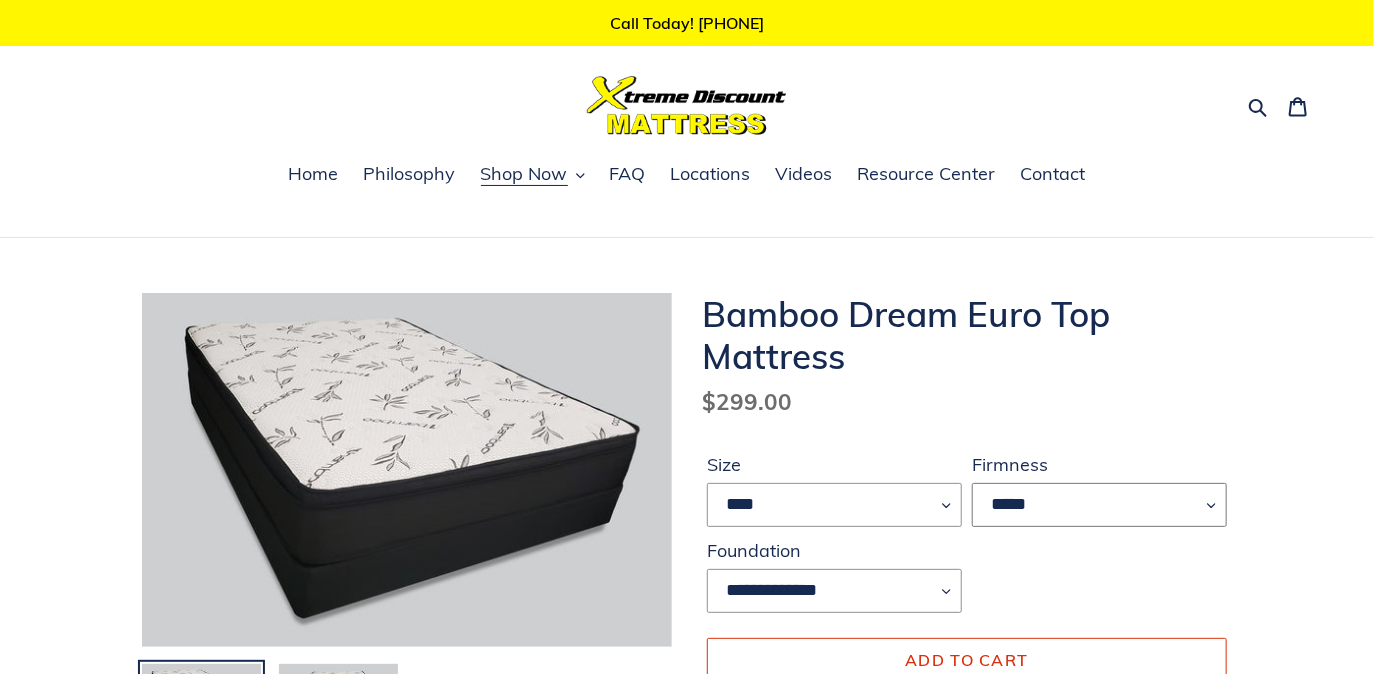 click on "*****" at bounding box center [1099, 505] 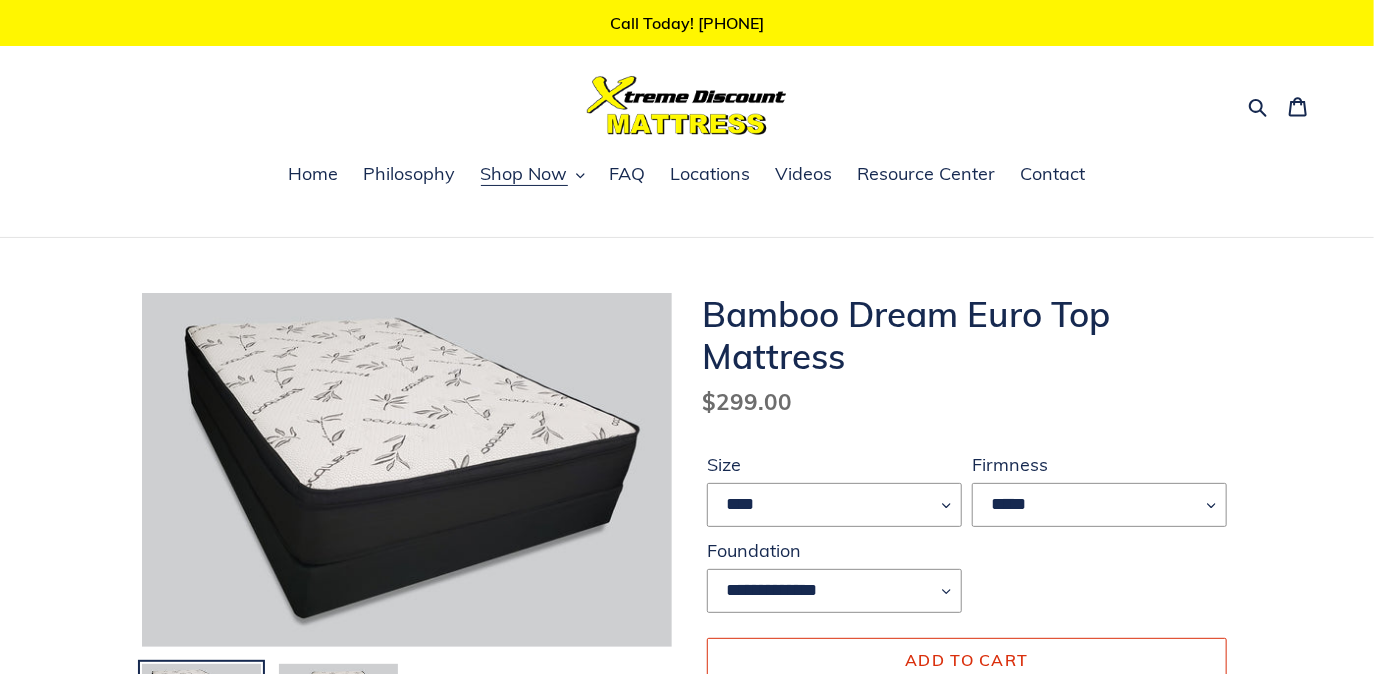 click on "**********" at bounding box center (967, 599) 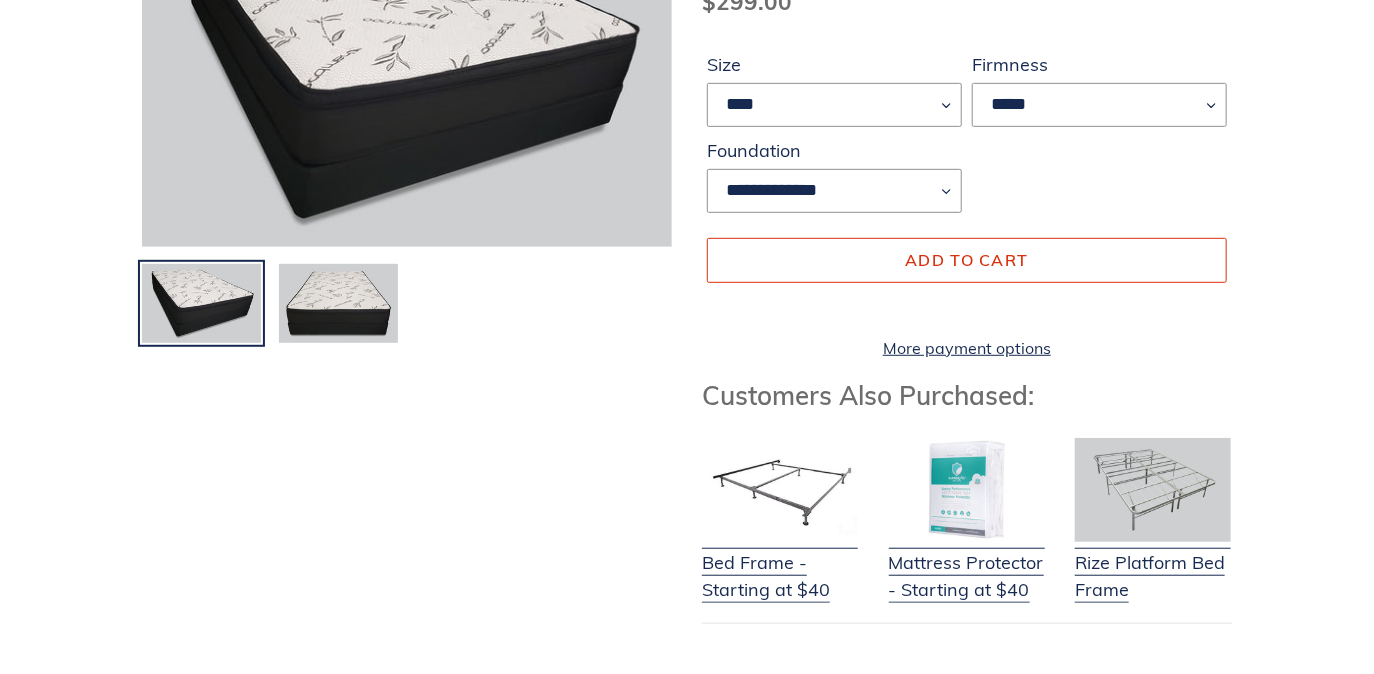 scroll, scrollTop: 0, scrollLeft: 0, axis: both 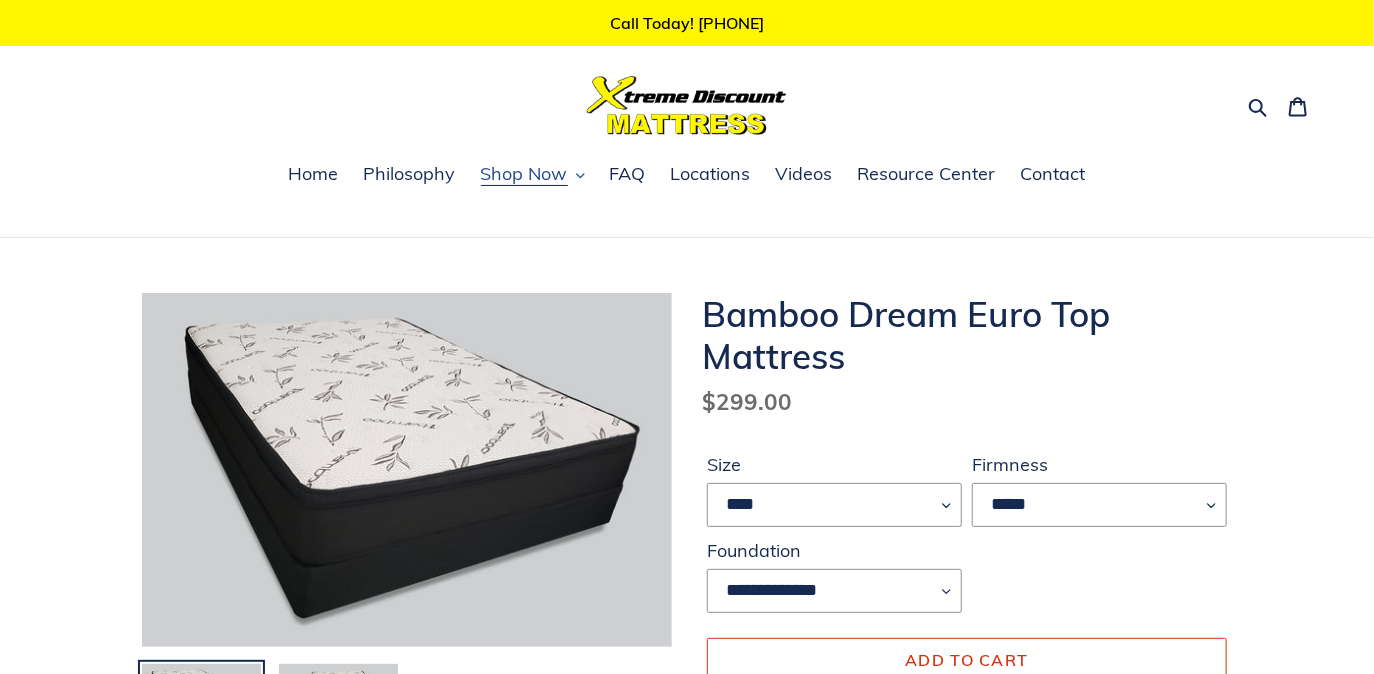 click 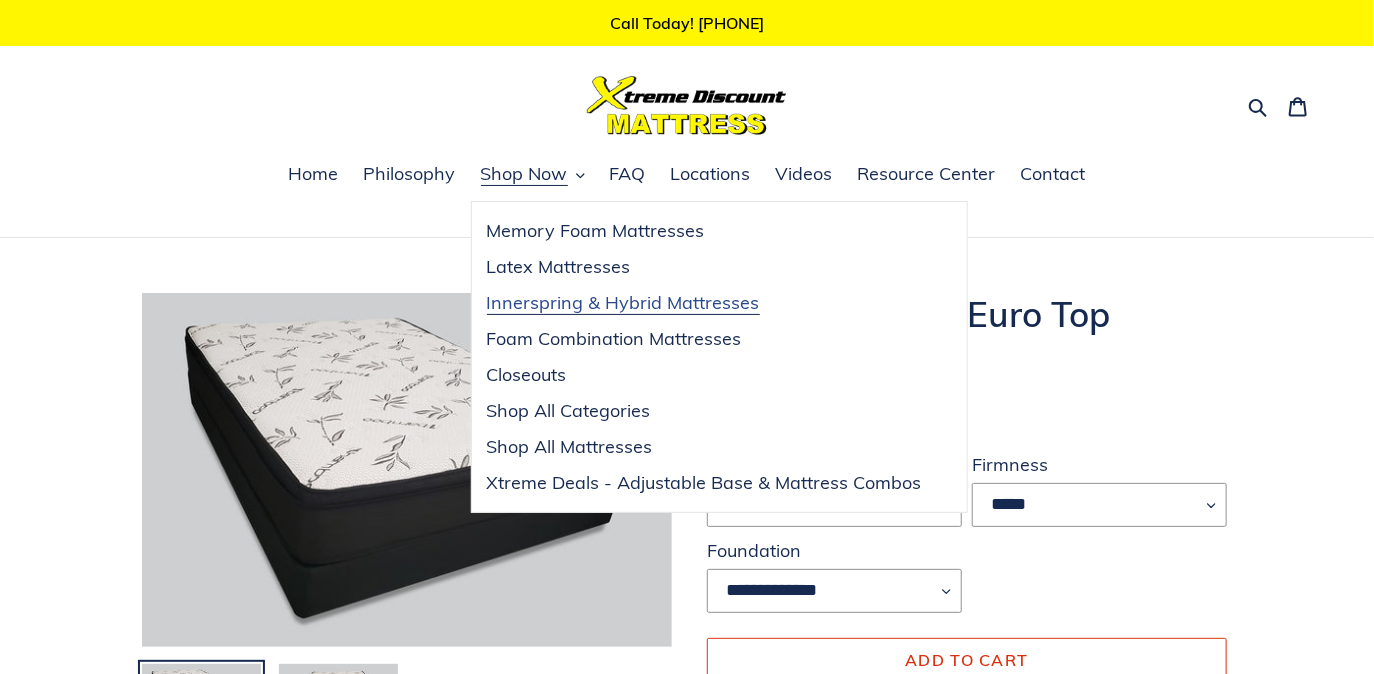 click on "Innerspring & Hybrid Mattresses" at bounding box center [623, 303] 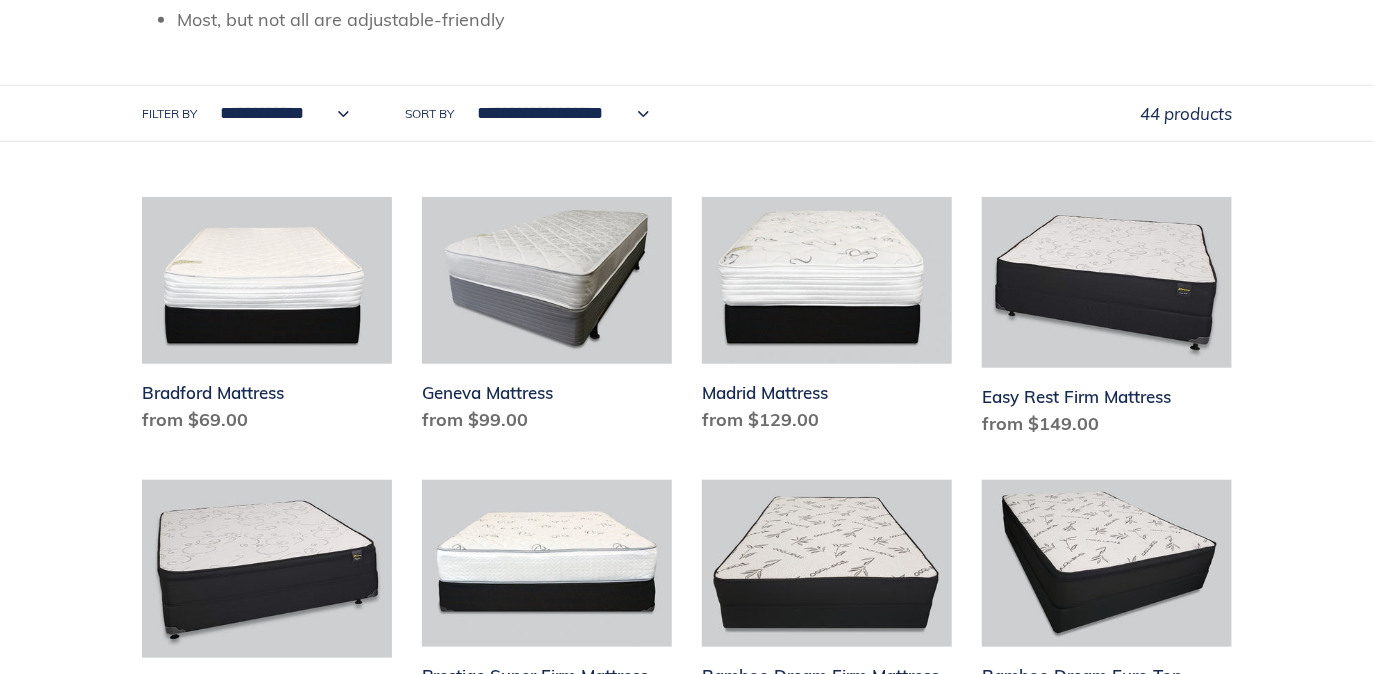 scroll, scrollTop: 600, scrollLeft: 0, axis: vertical 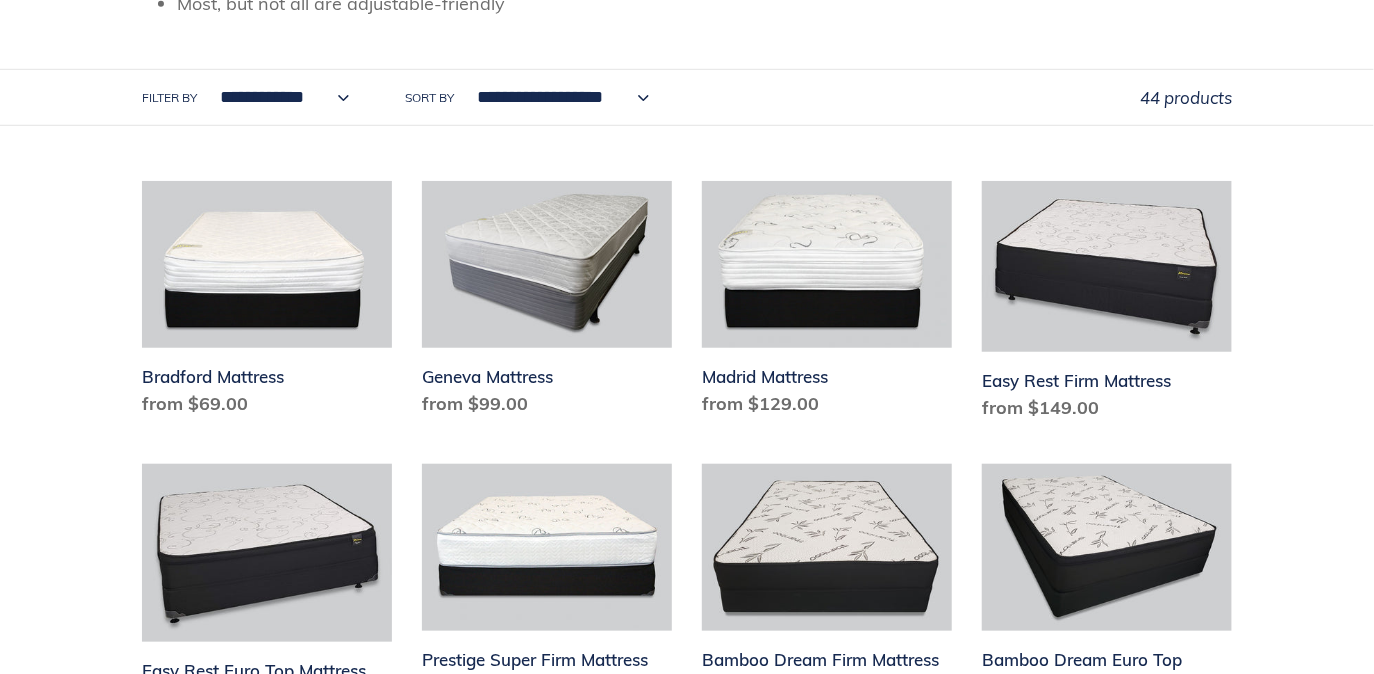 click on "**********" at bounding box center [279, 97] 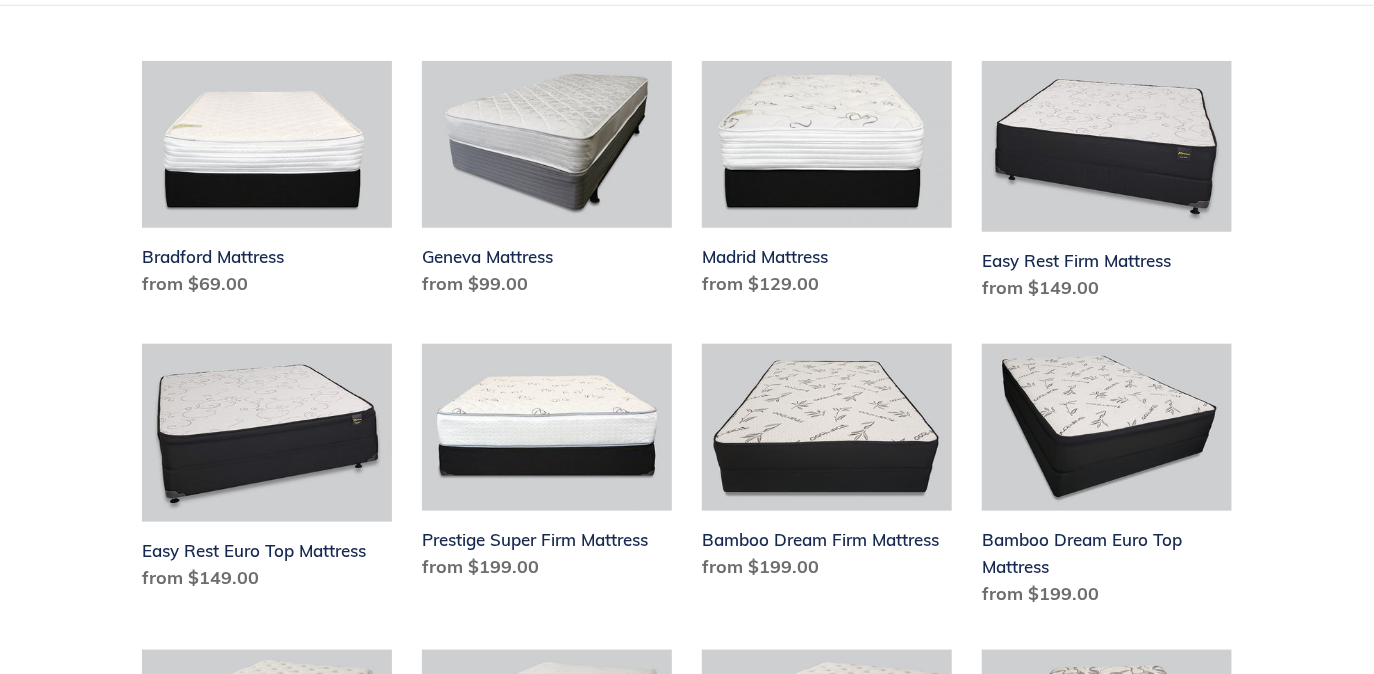 scroll, scrollTop: 1000, scrollLeft: 0, axis: vertical 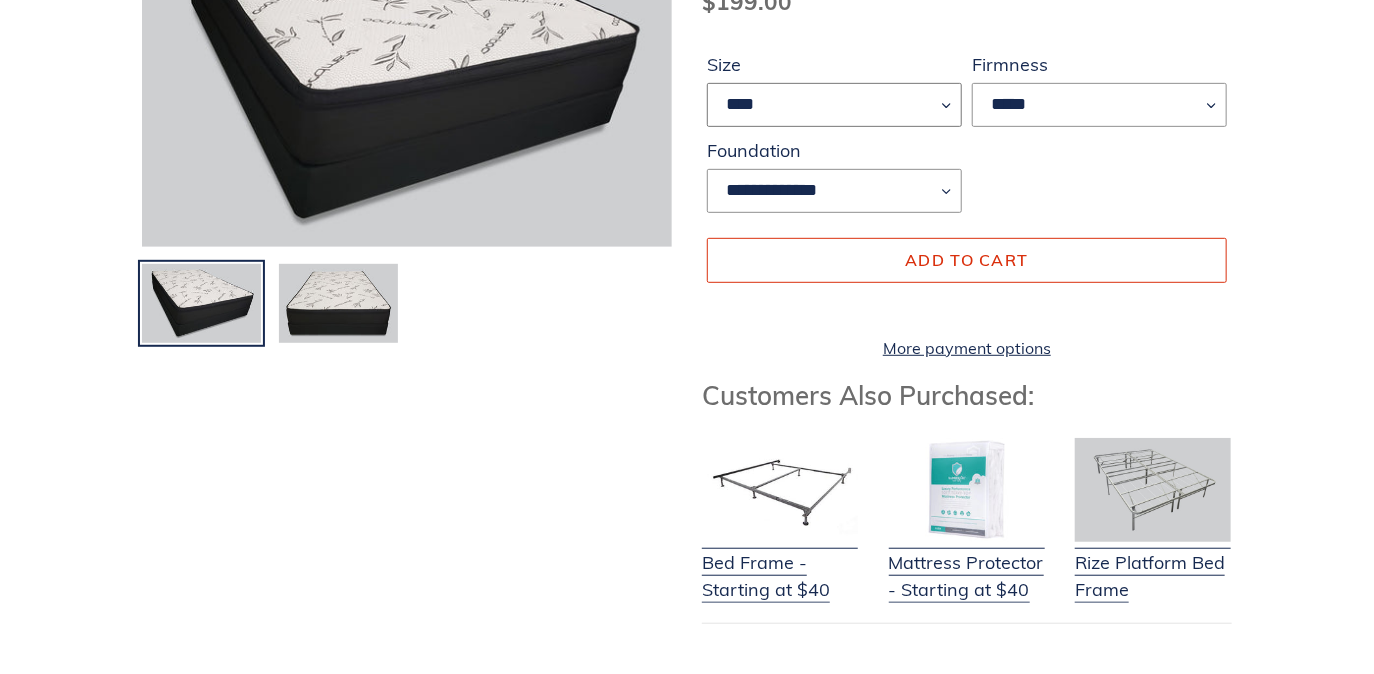 drag, startPoint x: 883, startPoint y: 103, endPoint x: 873, endPoint y: 110, distance: 12.206555 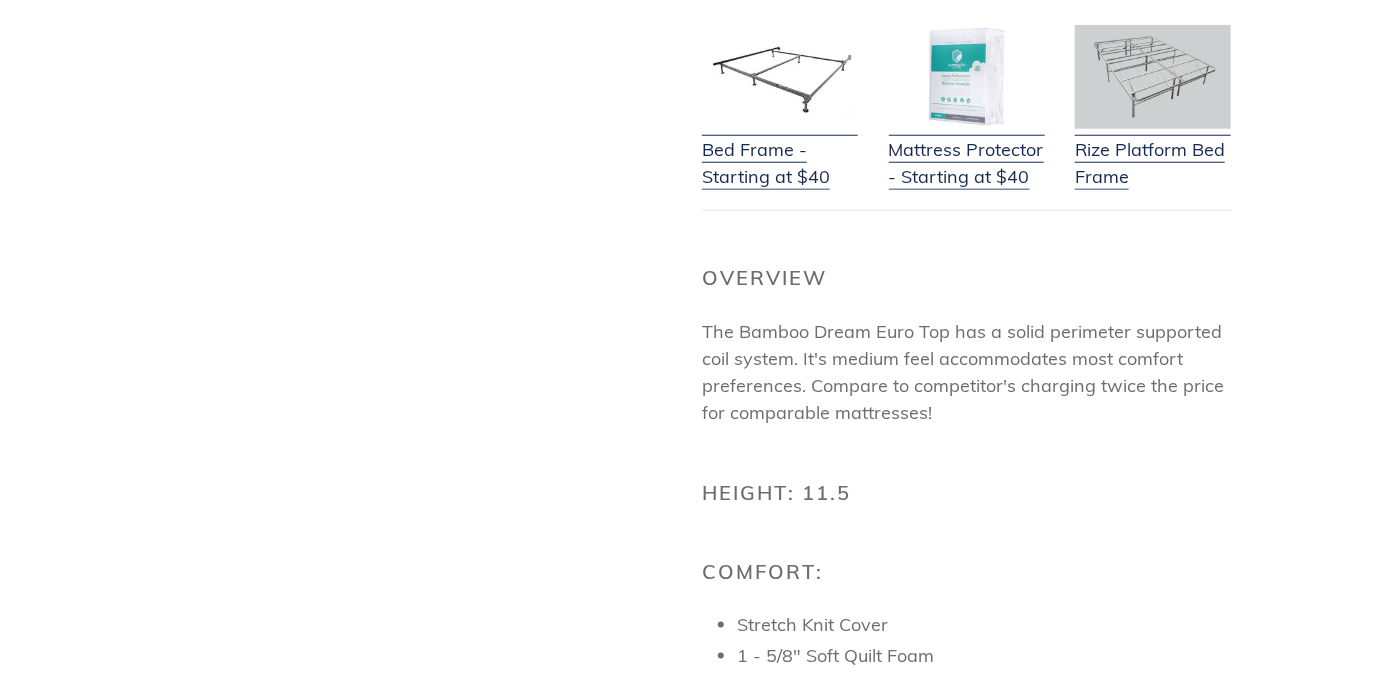 scroll, scrollTop: 800, scrollLeft: 0, axis: vertical 